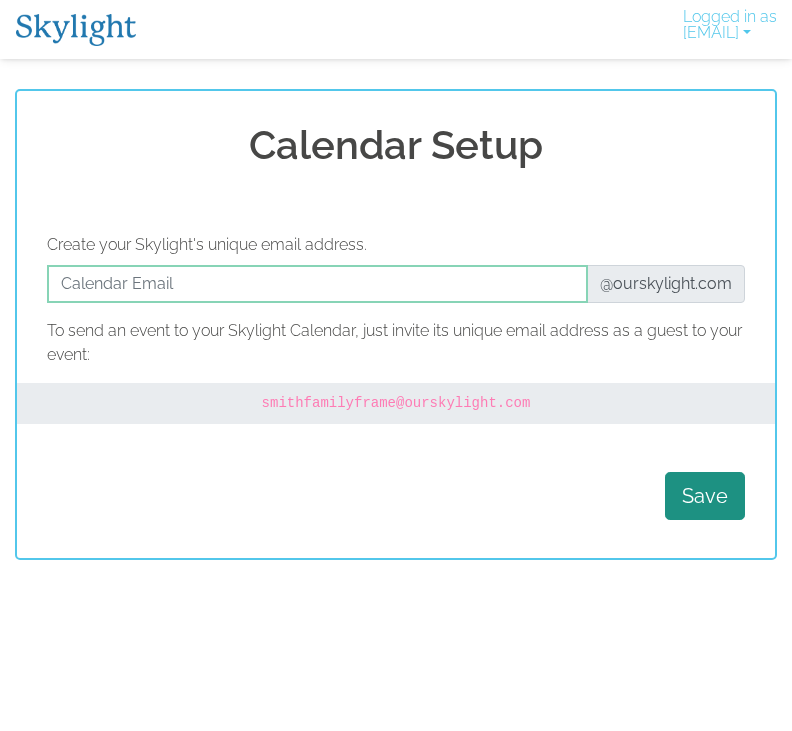 scroll, scrollTop: 0, scrollLeft: 0, axis: both 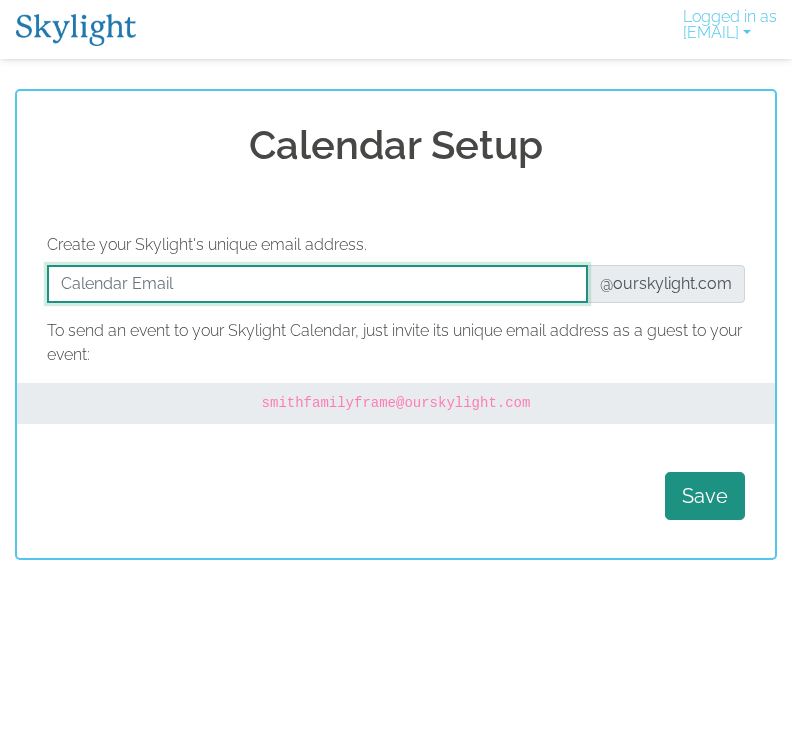click at bounding box center (317, 284) 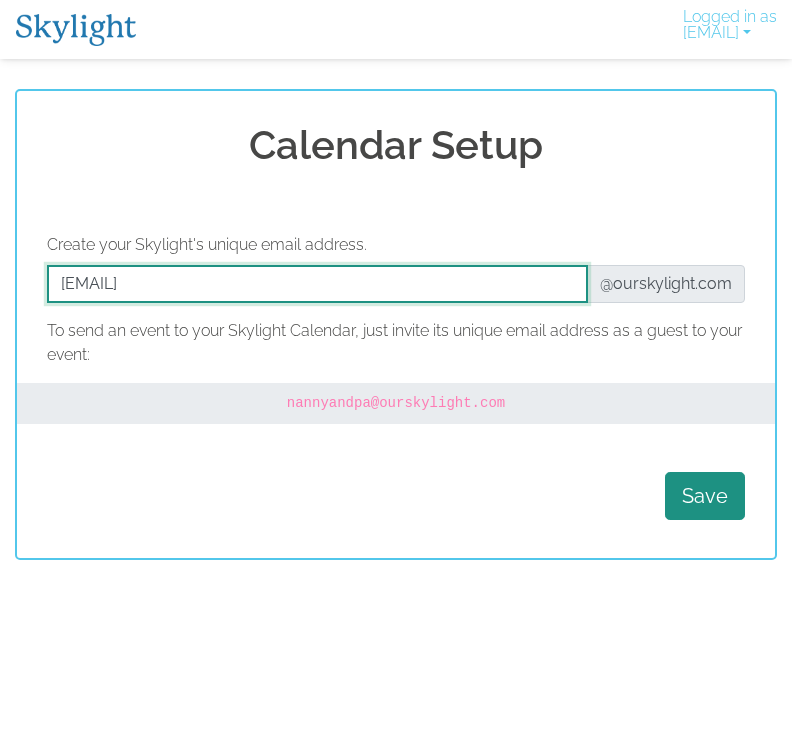click at bounding box center [317, 284] 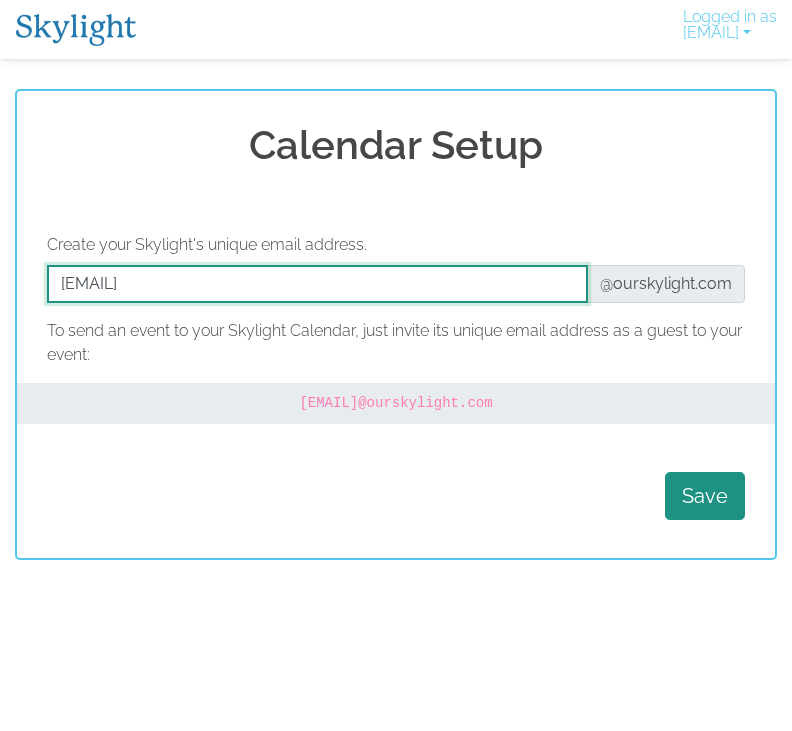 type on "[EMAIL]" 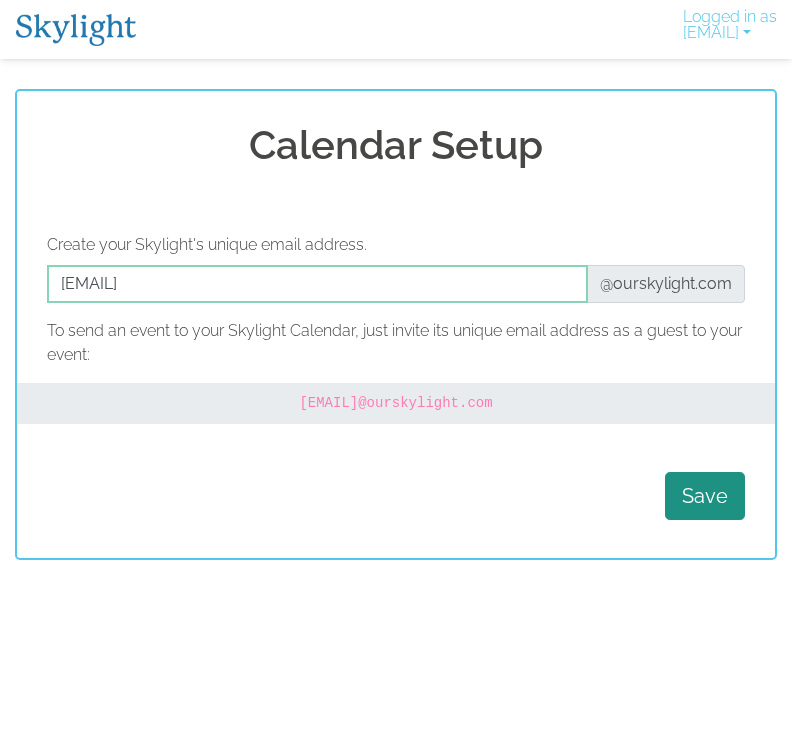 click on "Save" at bounding box center [705, 496] 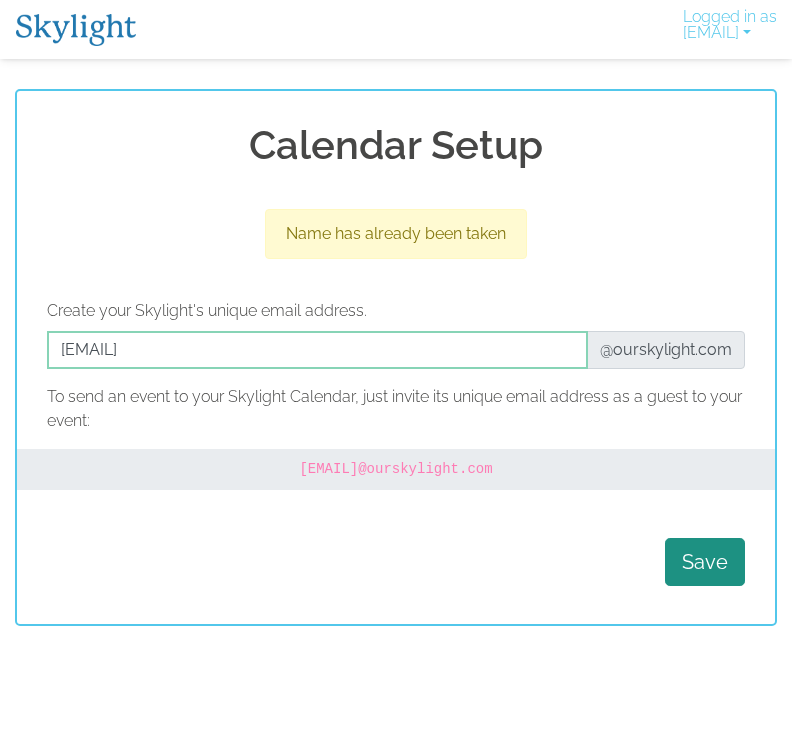 click on "Name has already been taken" at bounding box center [396, 234] 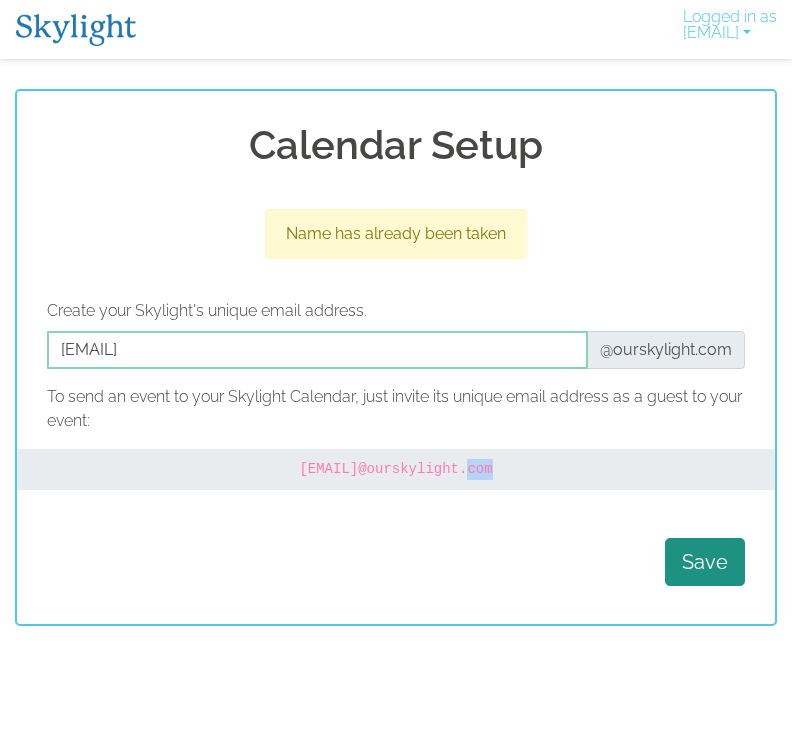 click on "Save" at bounding box center [396, 562] 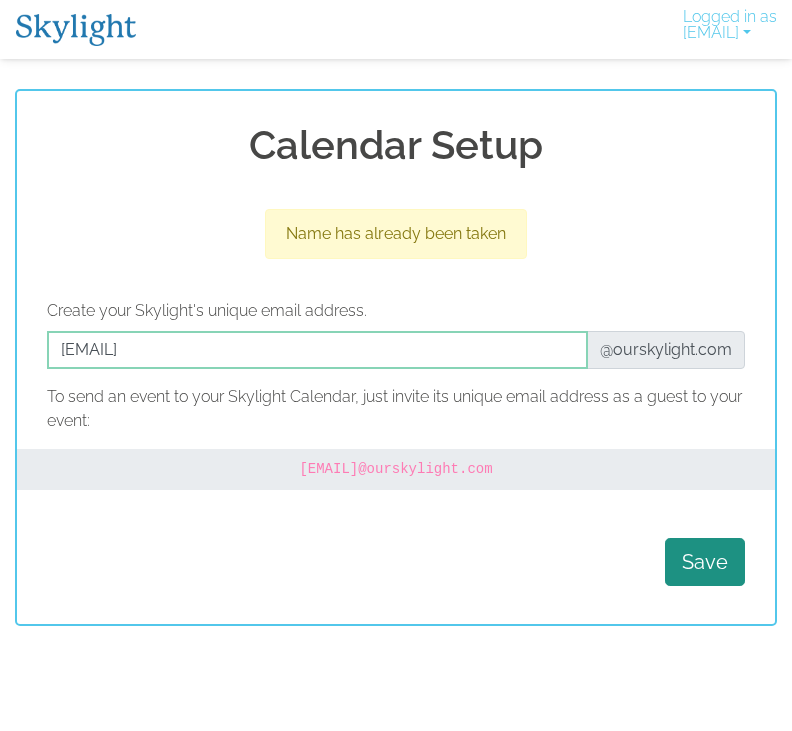 click on "Save" at bounding box center [396, 562] 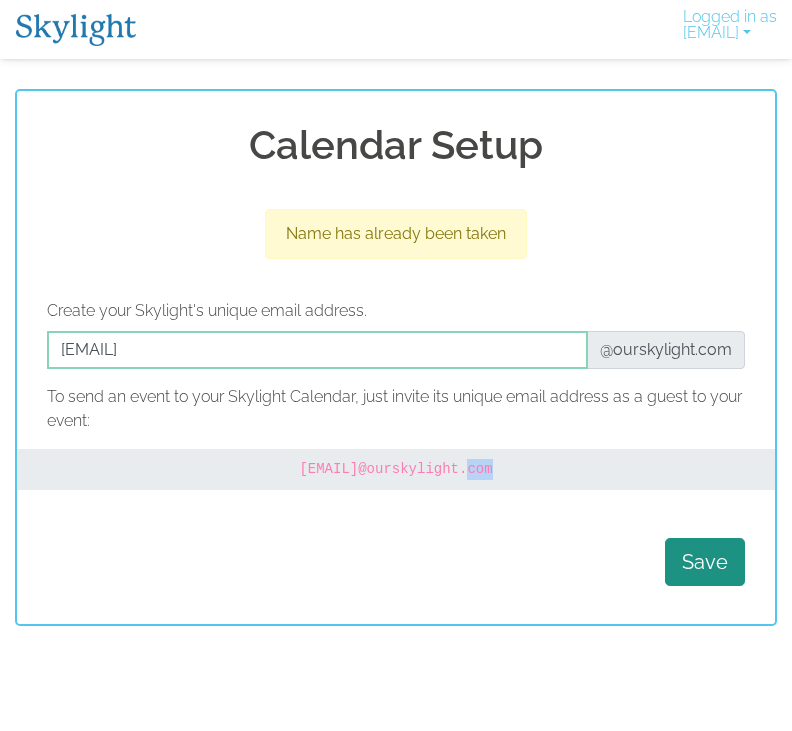 click on "Save" at bounding box center (396, 562) 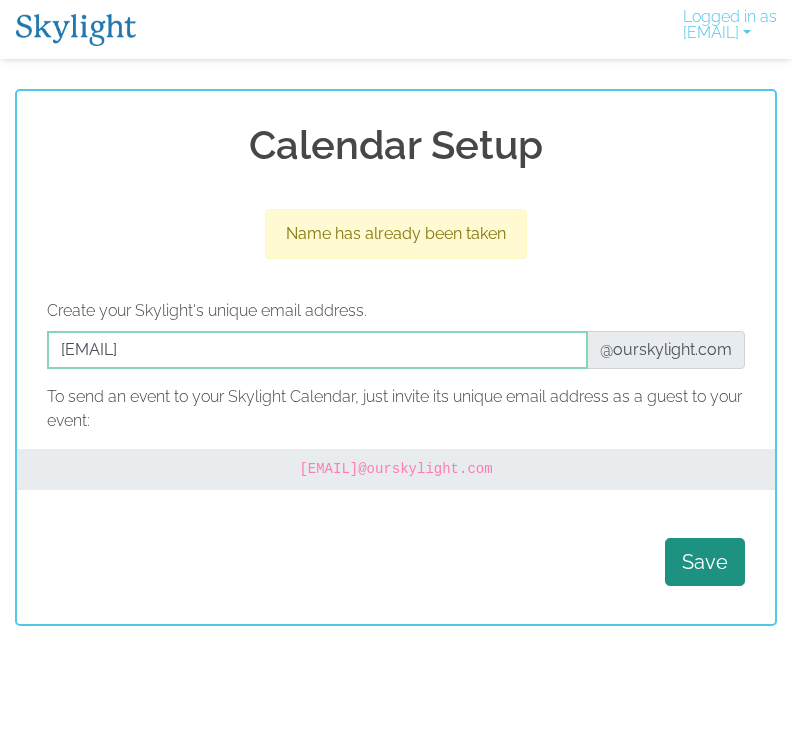 click on "Name has already been taken" at bounding box center [396, 234] 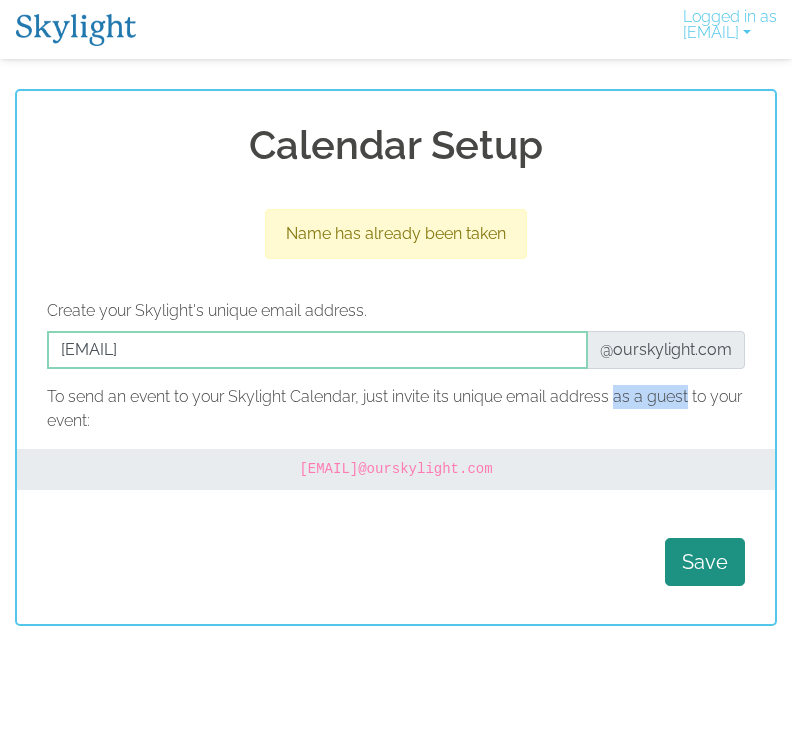 click on "Save" at bounding box center (396, 562) 